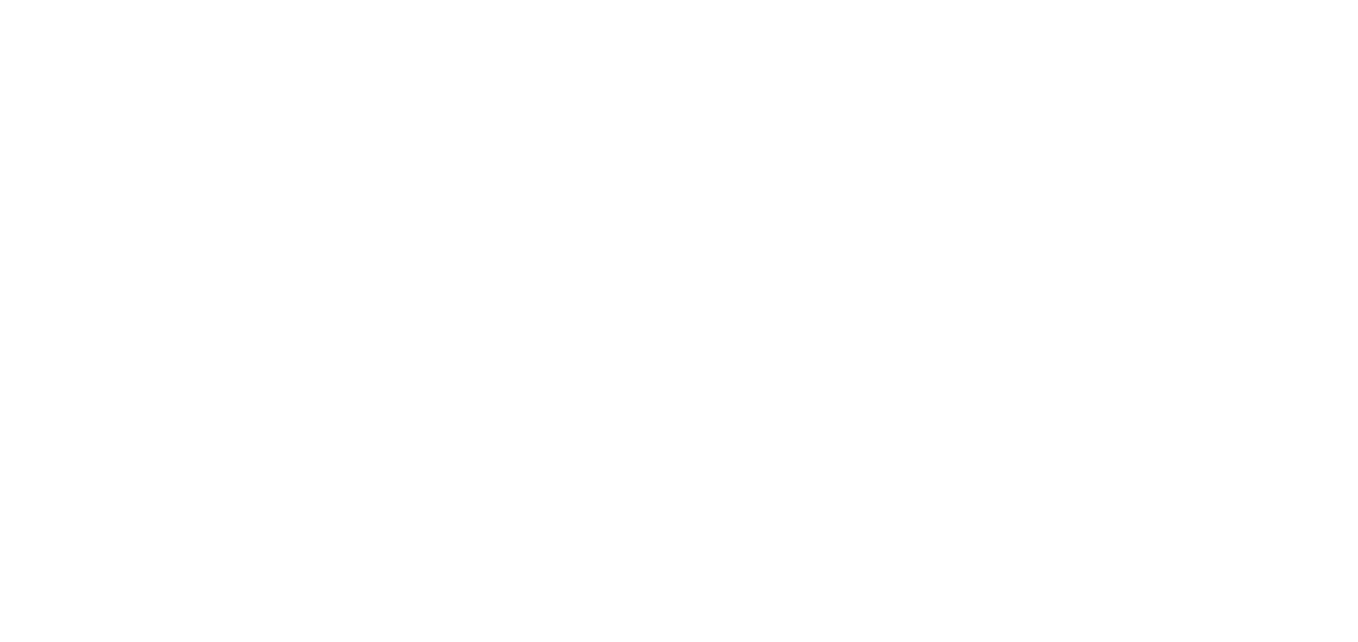 scroll, scrollTop: 0, scrollLeft: 0, axis: both 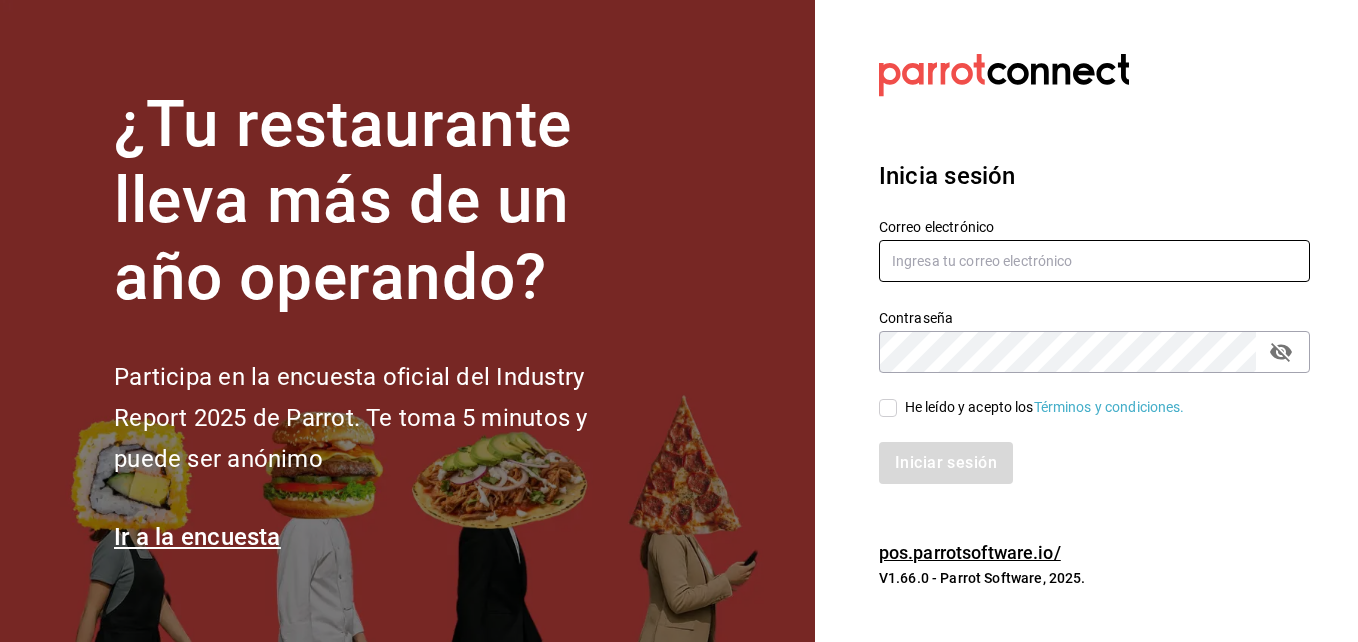 type on "[EMAIL]" 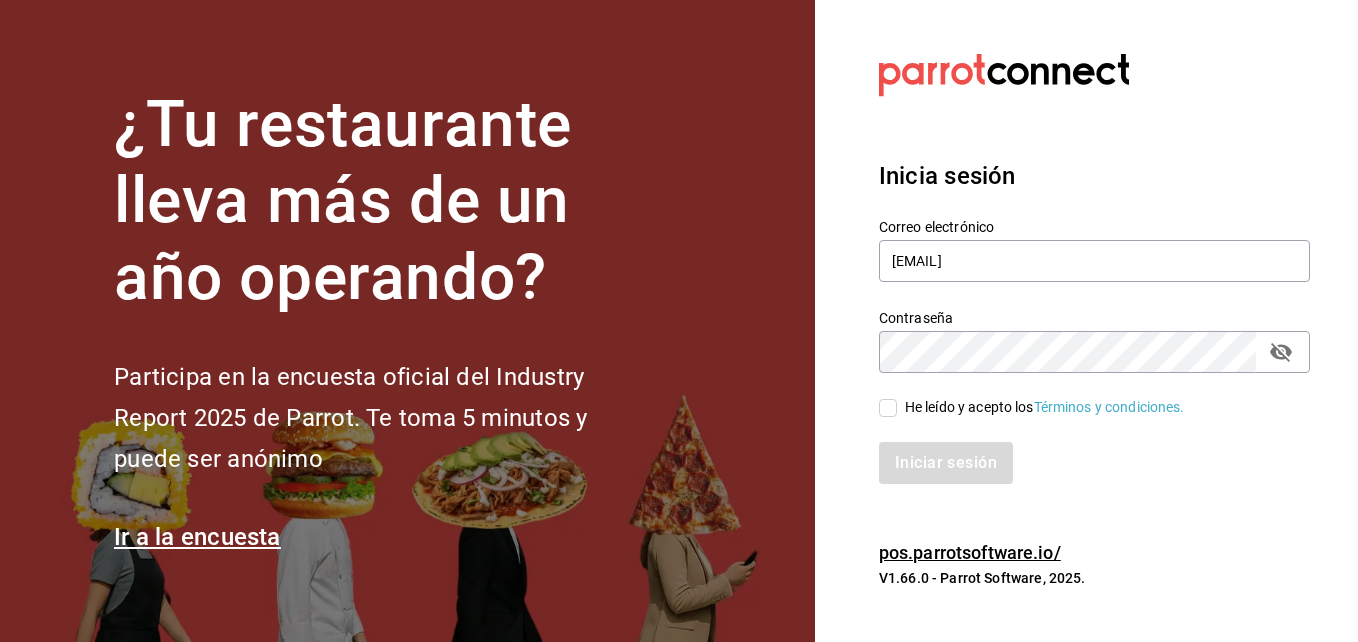 click on "He leído y acepto los  Términos y condiciones." at bounding box center (888, 408) 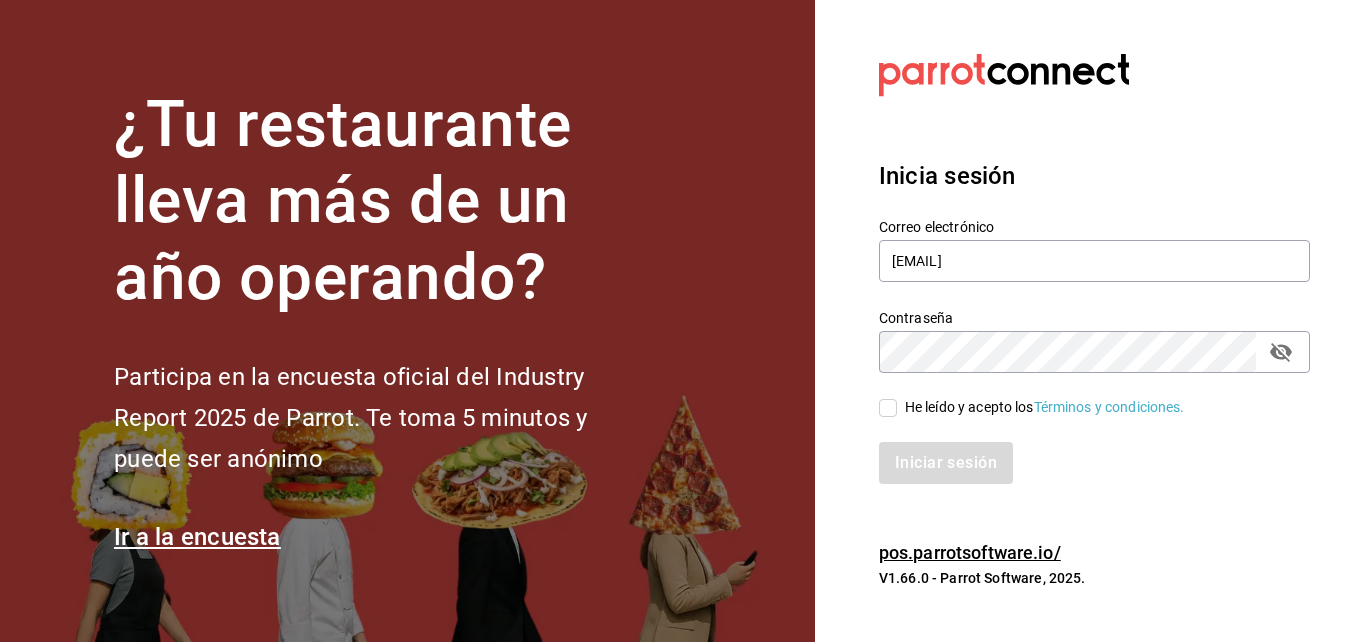 checkbox on "true" 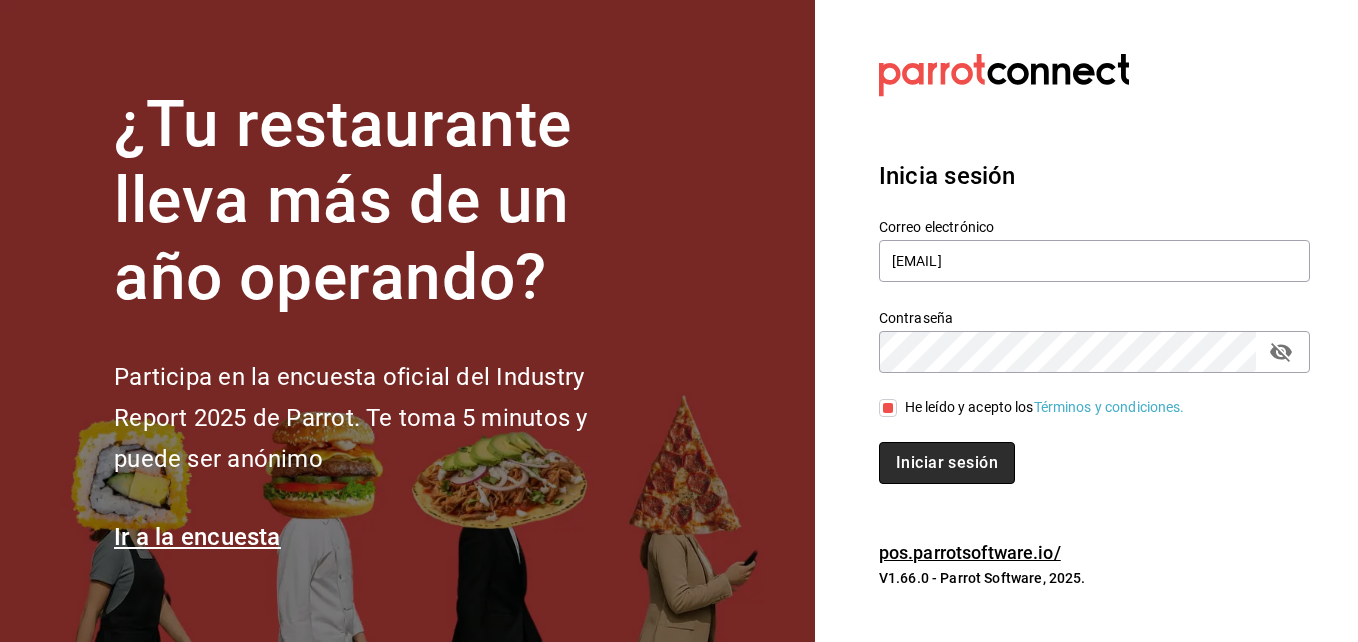 click on "Iniciar sesión" at bounding box center (947, 463) 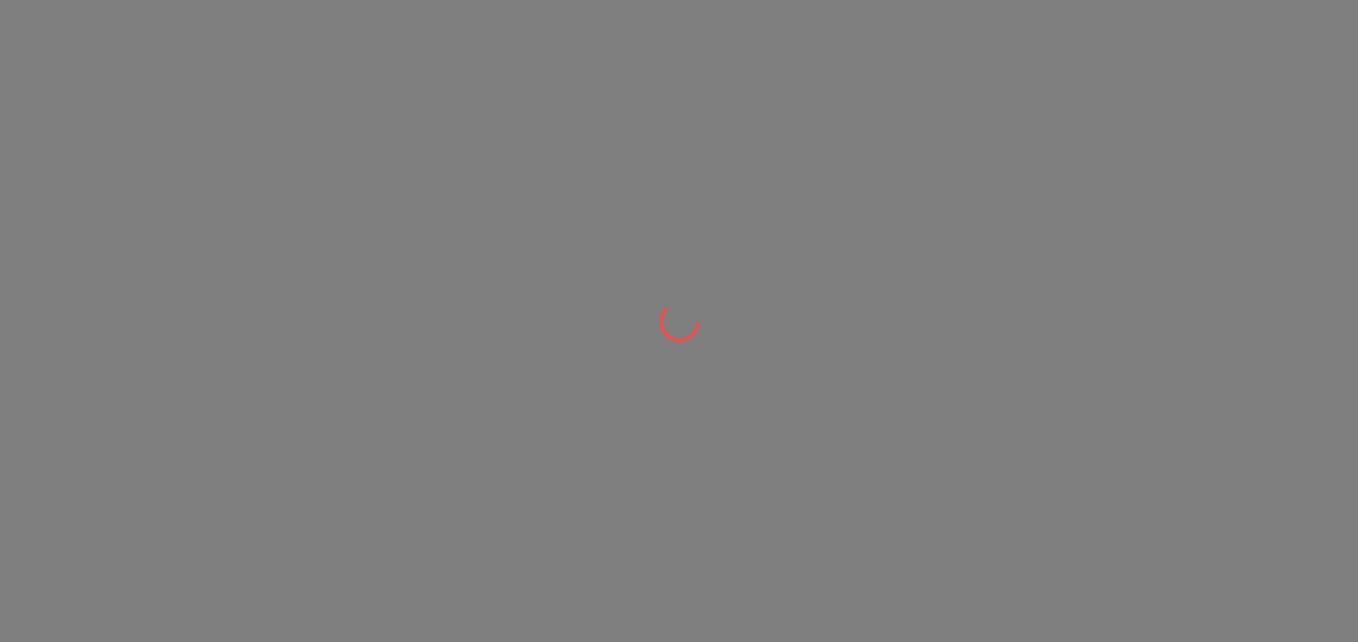 scroll, scrollTop: 0, scrollLeft: 0, axis: both 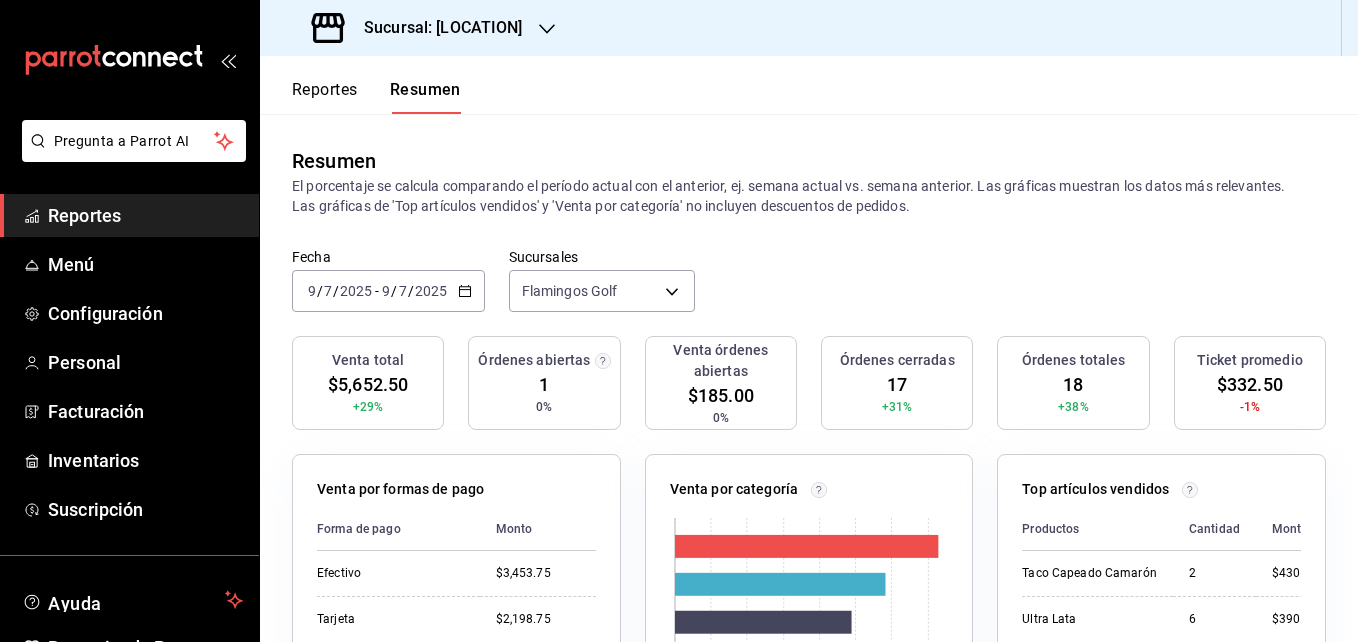 click at bounding box center [547, 29] 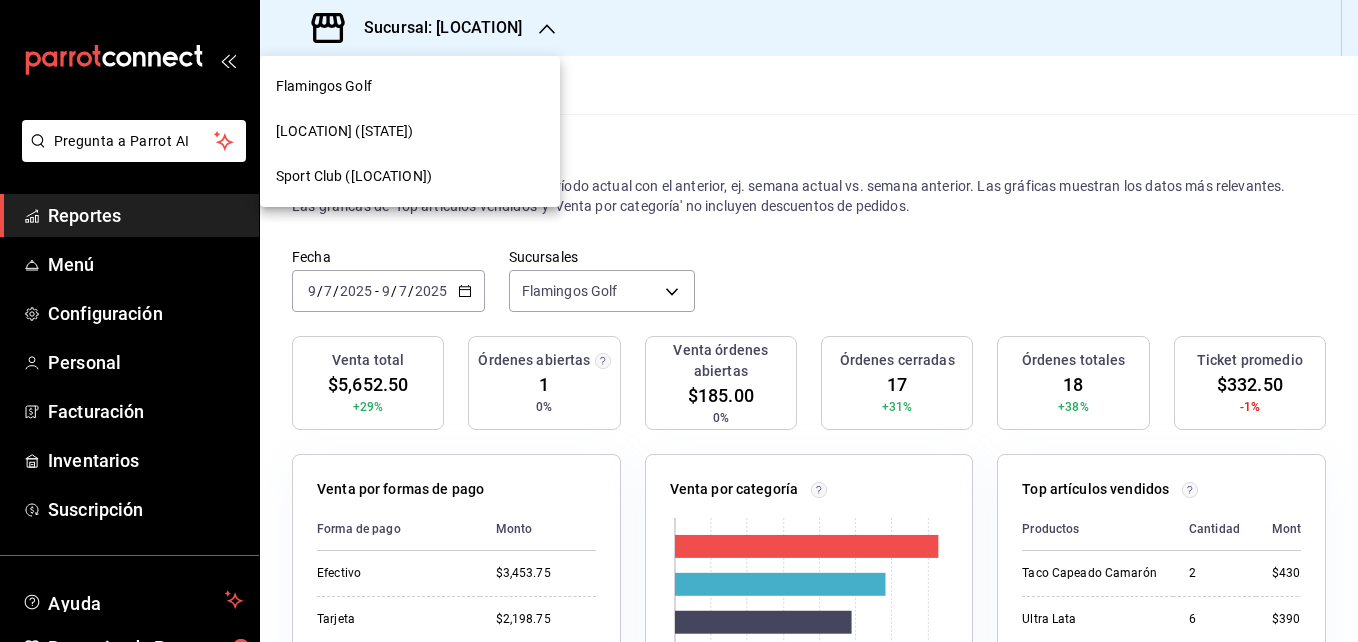 click on "[LOCATION] ([STATE])" at bounding box center [345, 131] 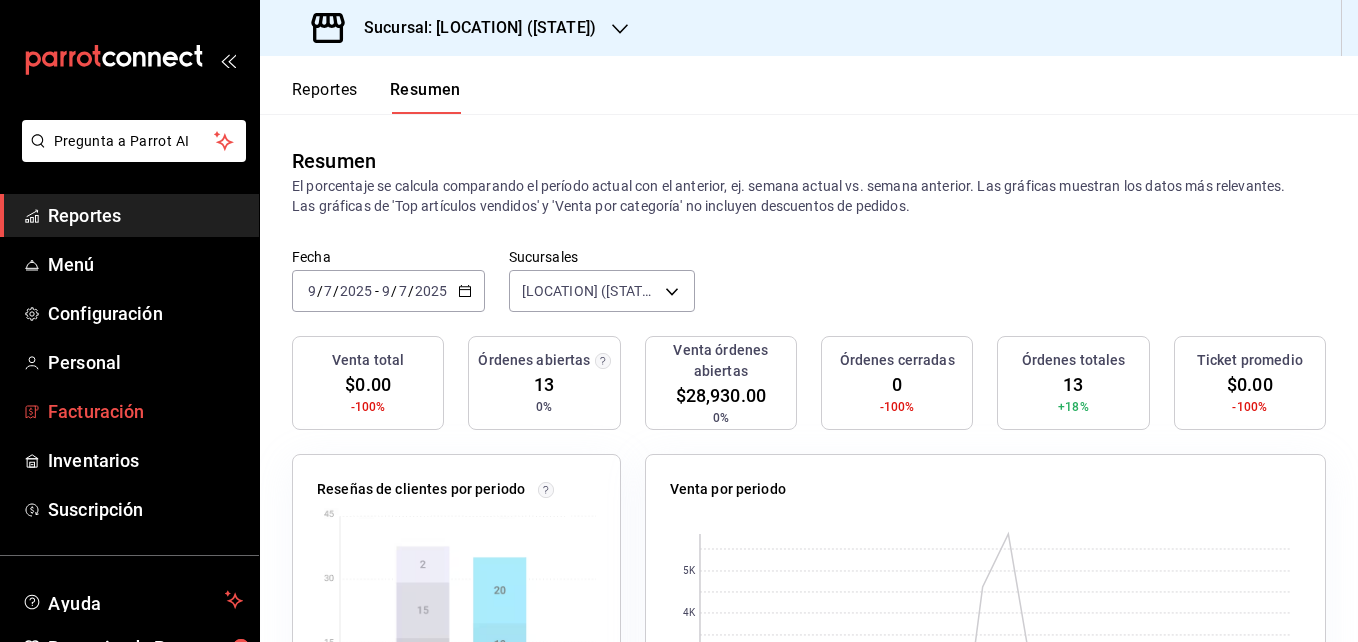 click on "Facturación" at bounding box center (145, 411) 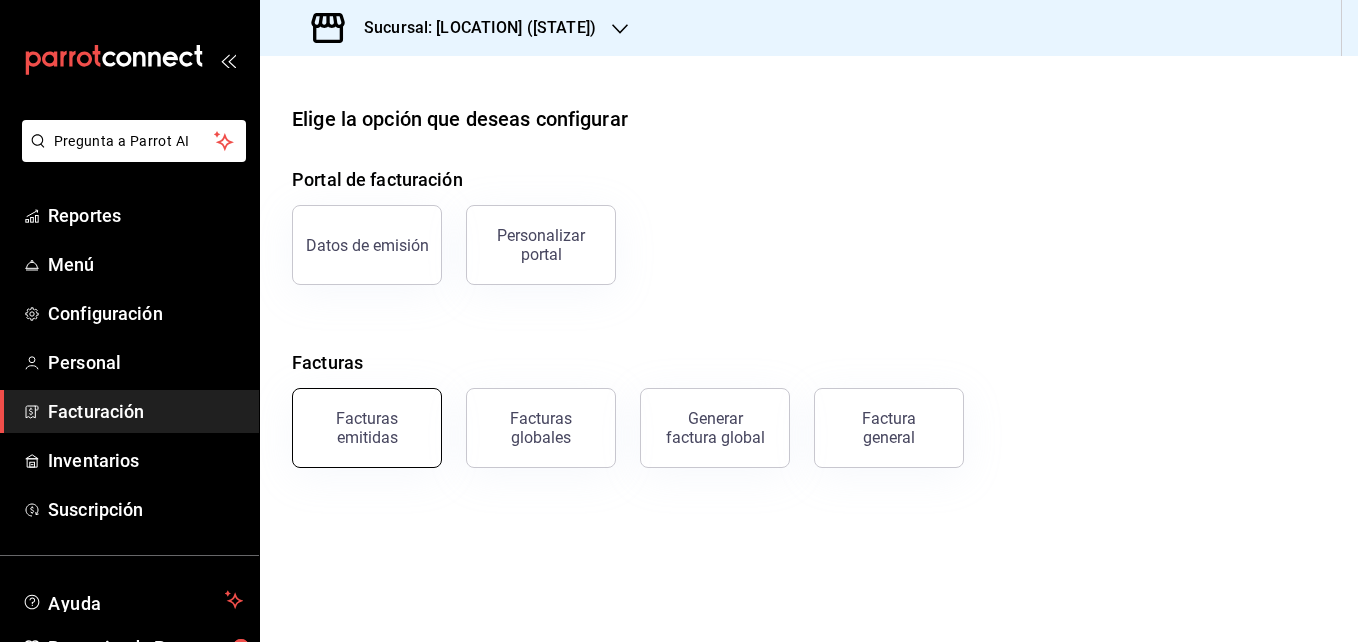 click on "Facturas emitidas" at bounding box center [367, 428] 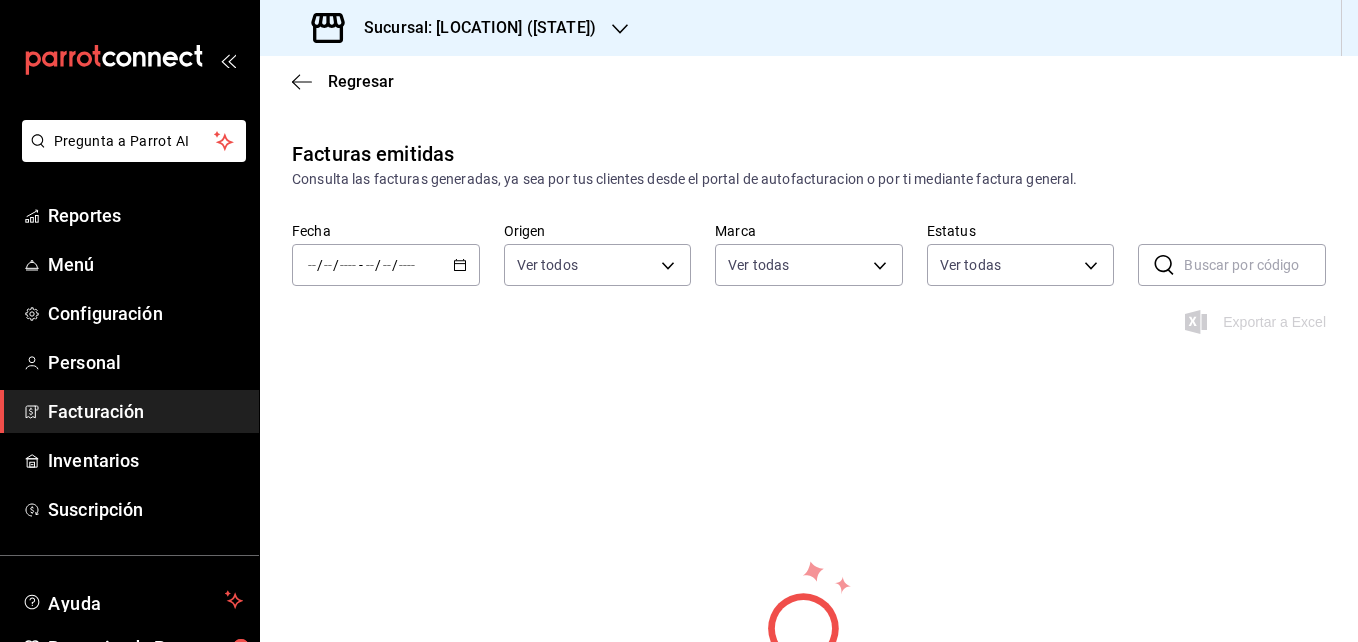 click on "/ / - / /" at bounding box center [386, 265] 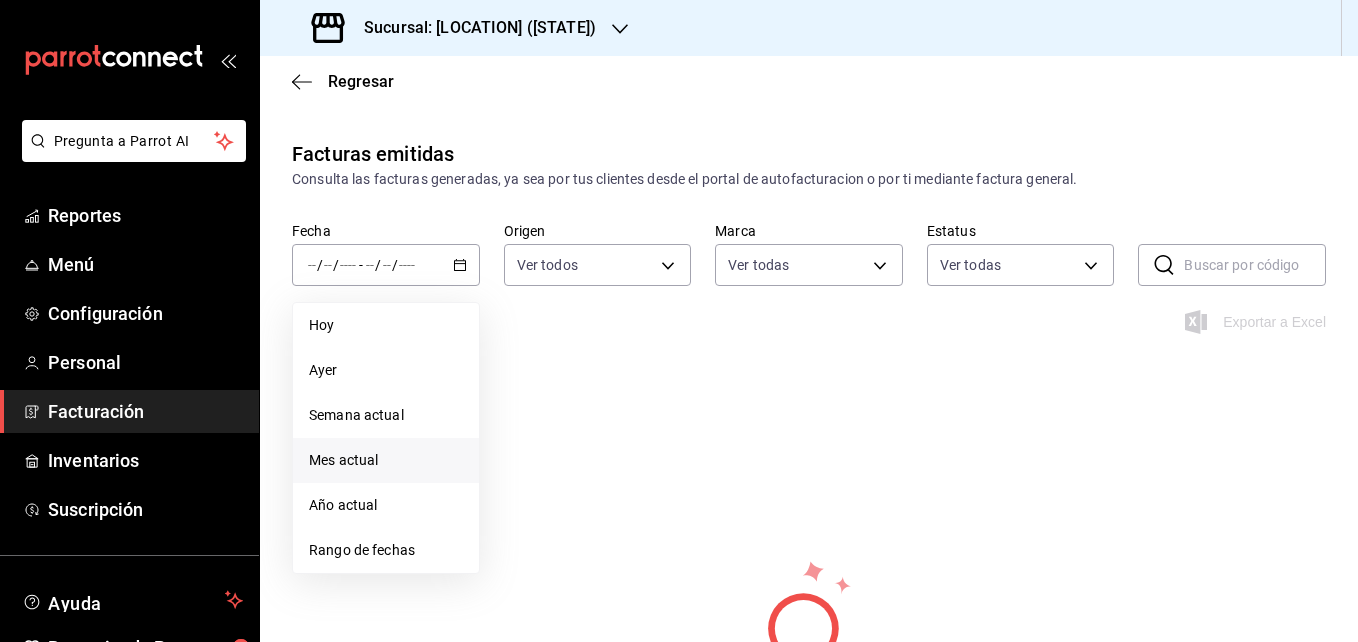 click on "Mes actual" at bounding box center (386, 325) 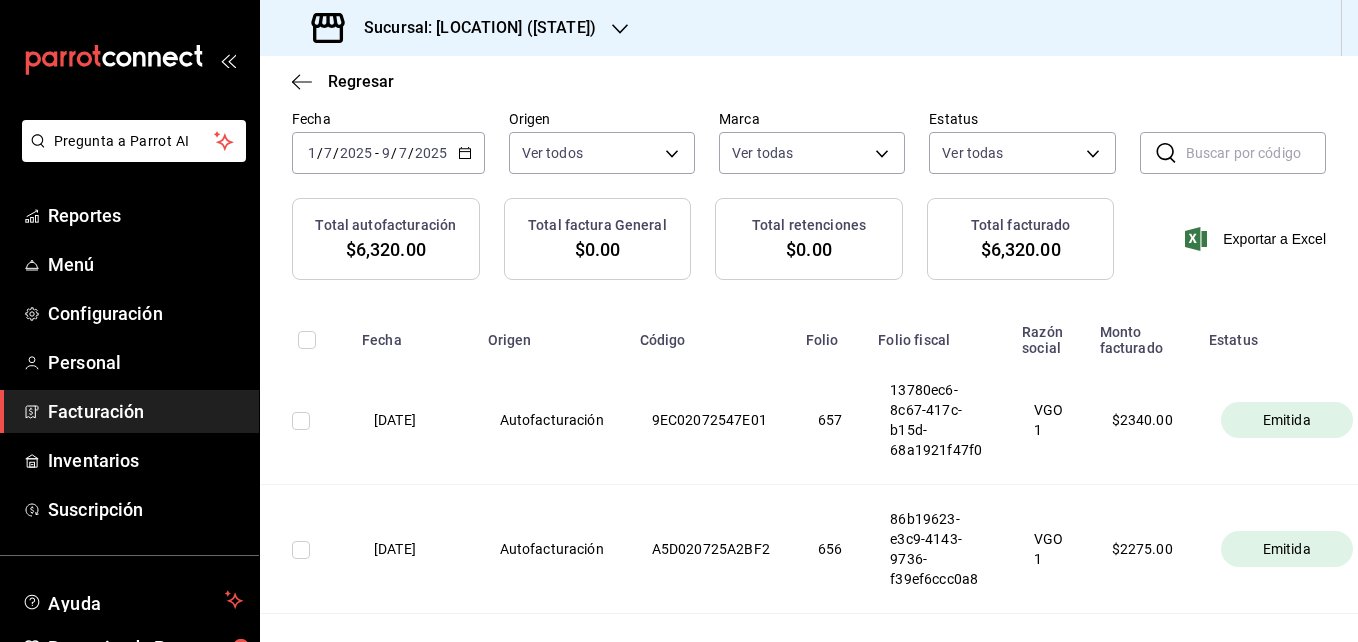 scroll, scrollTop: 0, scrollLeft: 0, axis: both 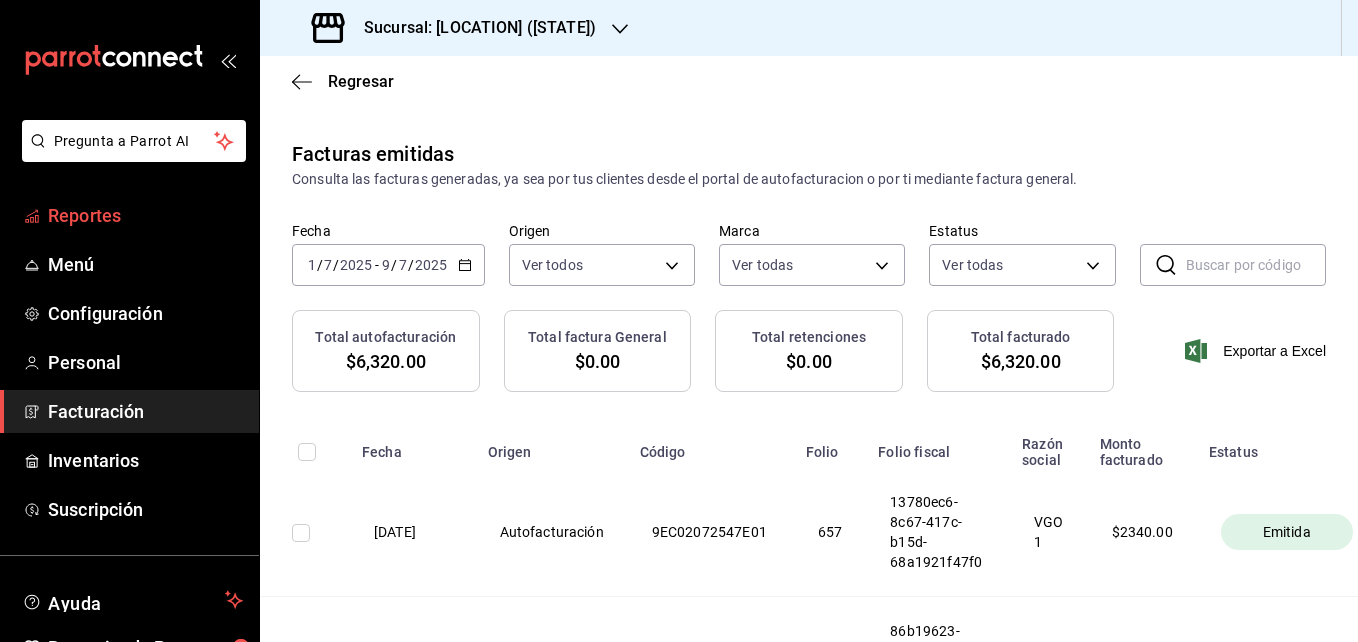 click on "Reportes" at bounding box center [145, 215] 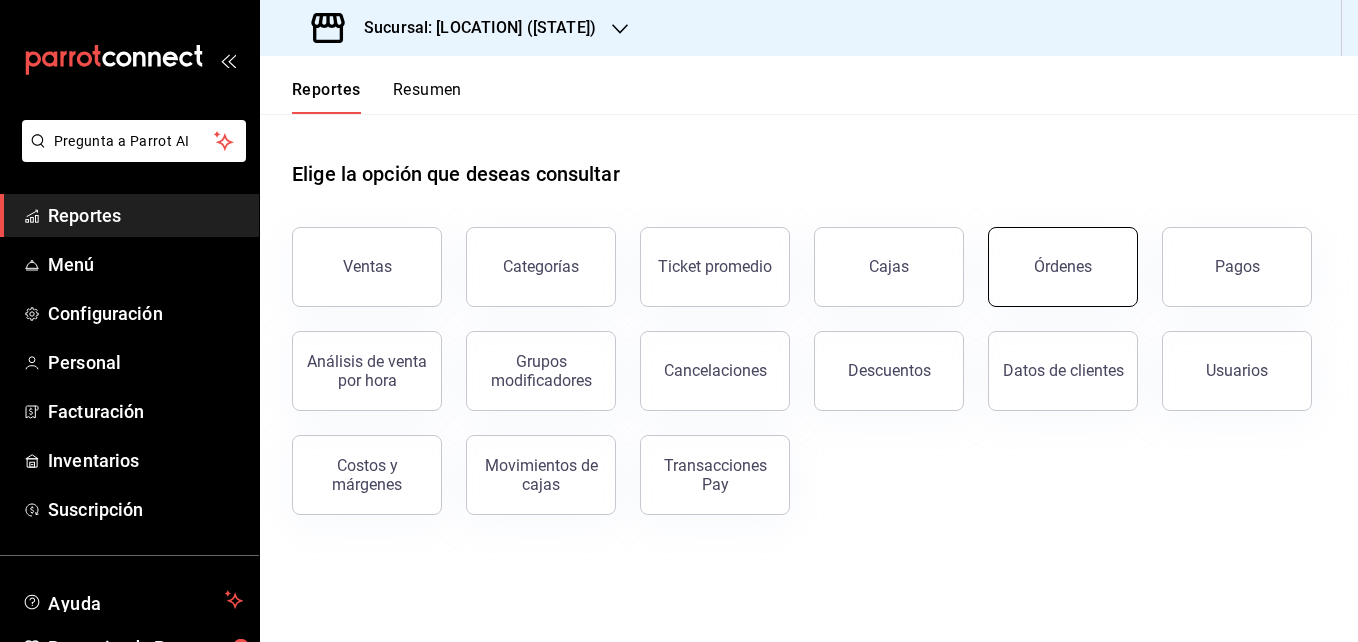 click on "Órdenes" at bounding box center [1063, 267] 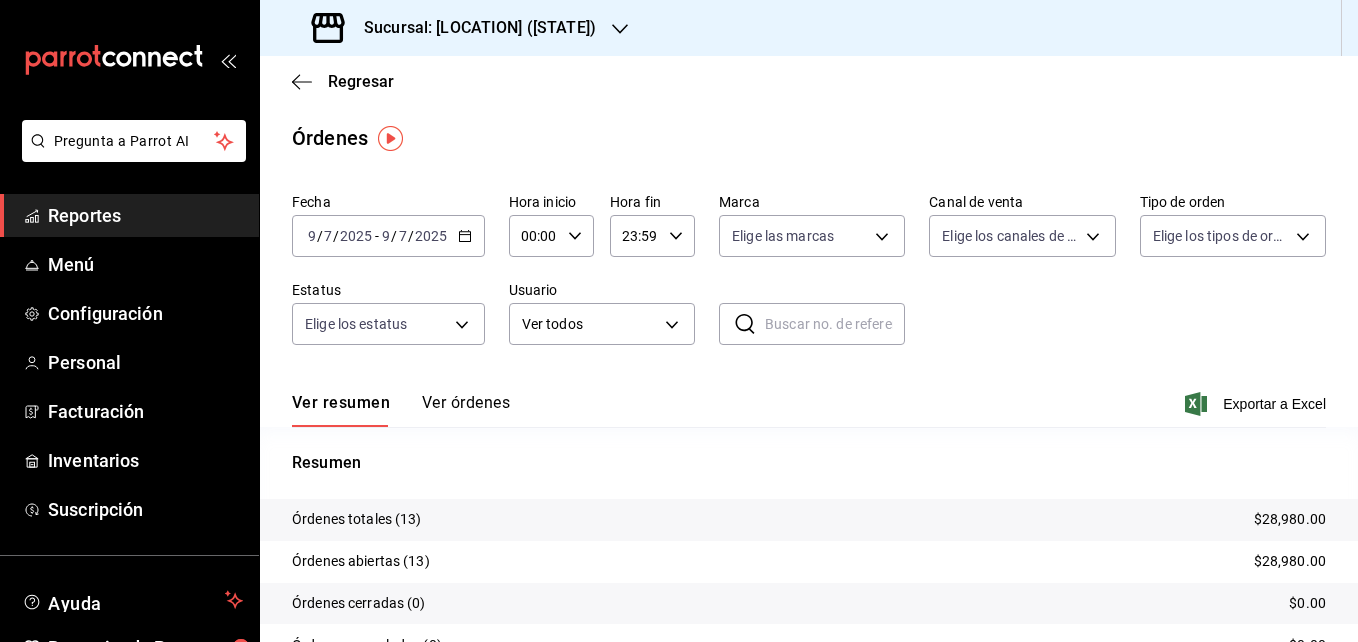 click at bounding box center (465, 236) 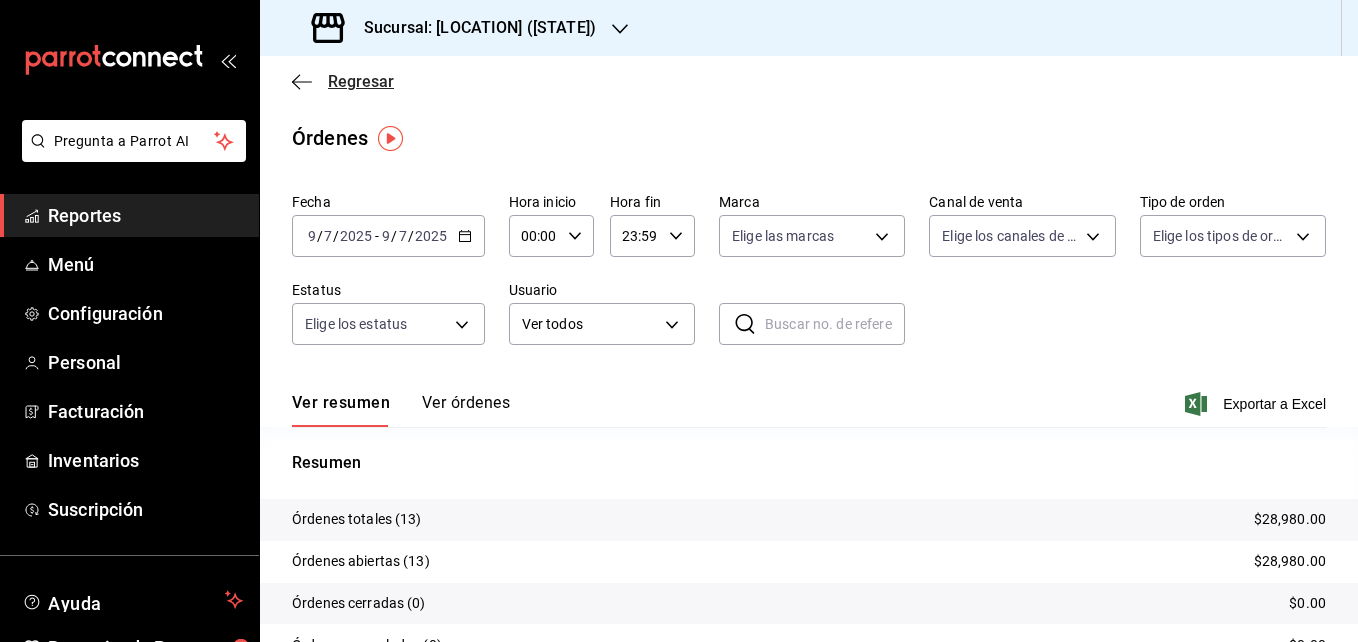 click at bounding box center [302, 81] 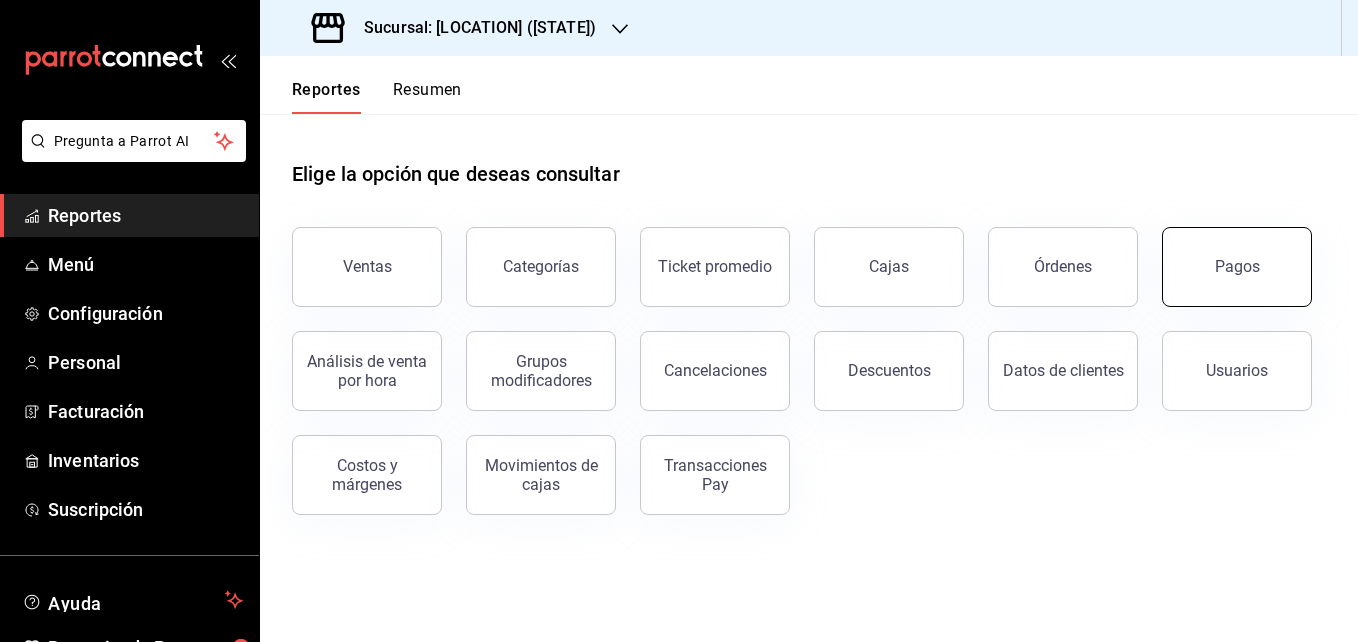 click on "Pagos" at bounding box center [1237, 266] 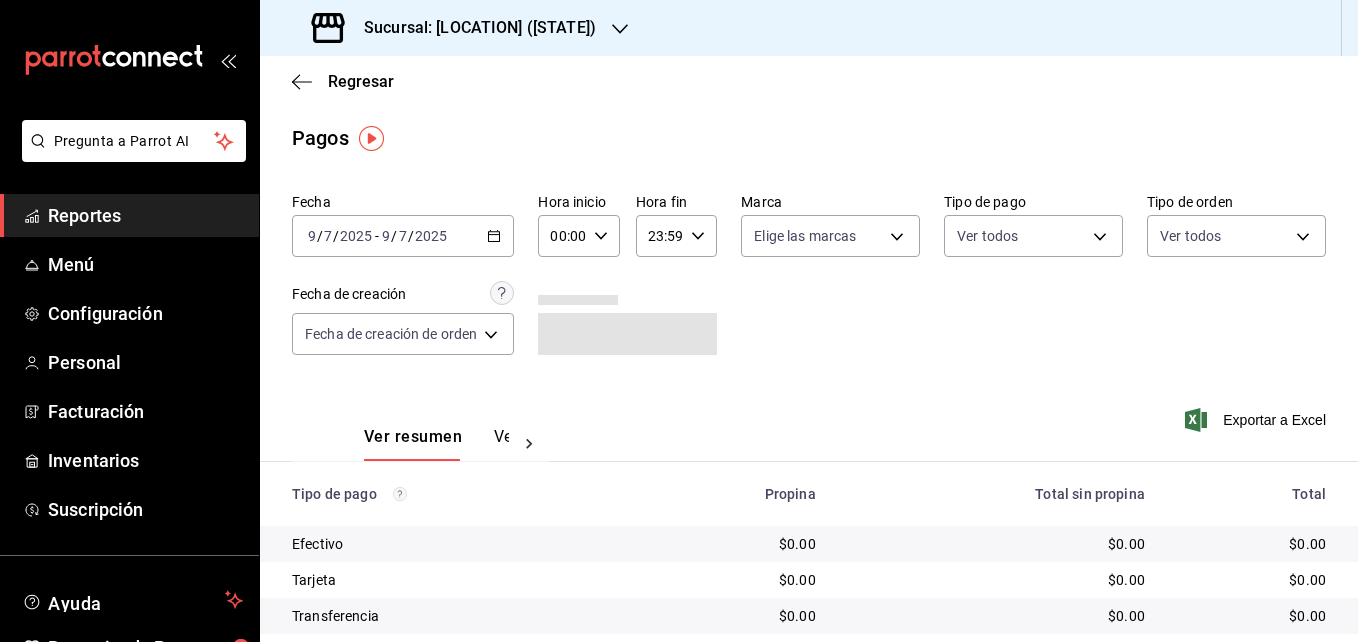 click at bounding box center (494, 234) 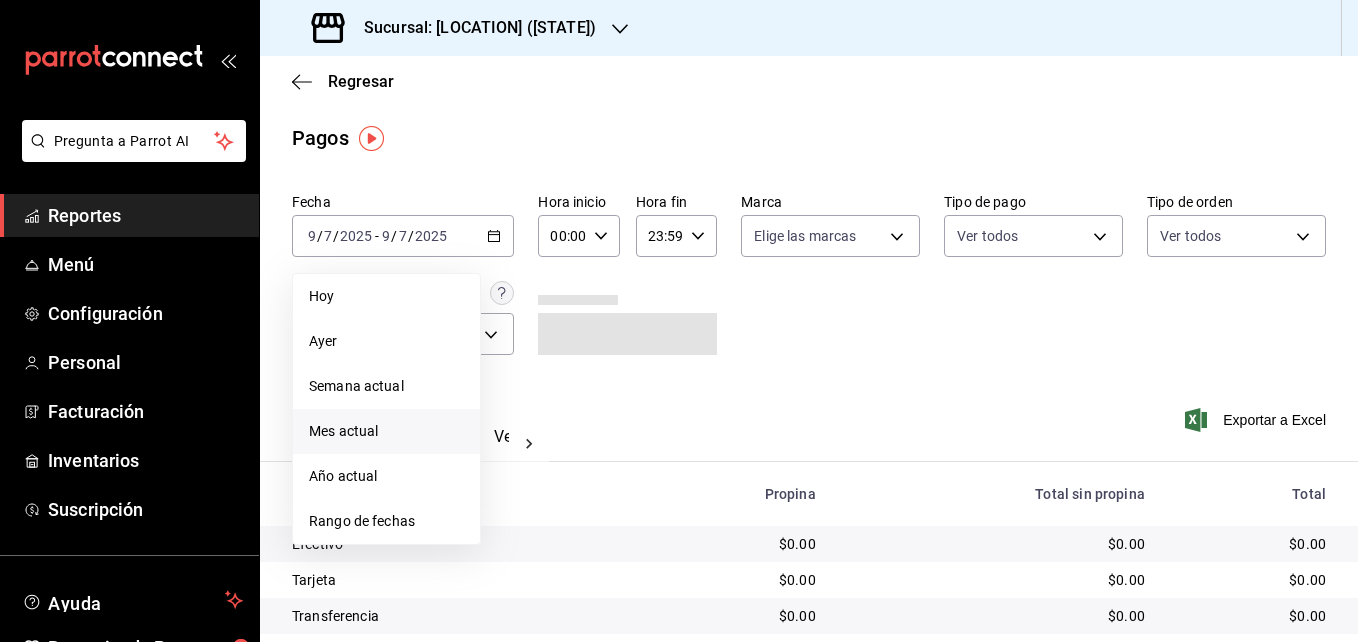 click on "Mes actual" at bounding box center (386, 296) 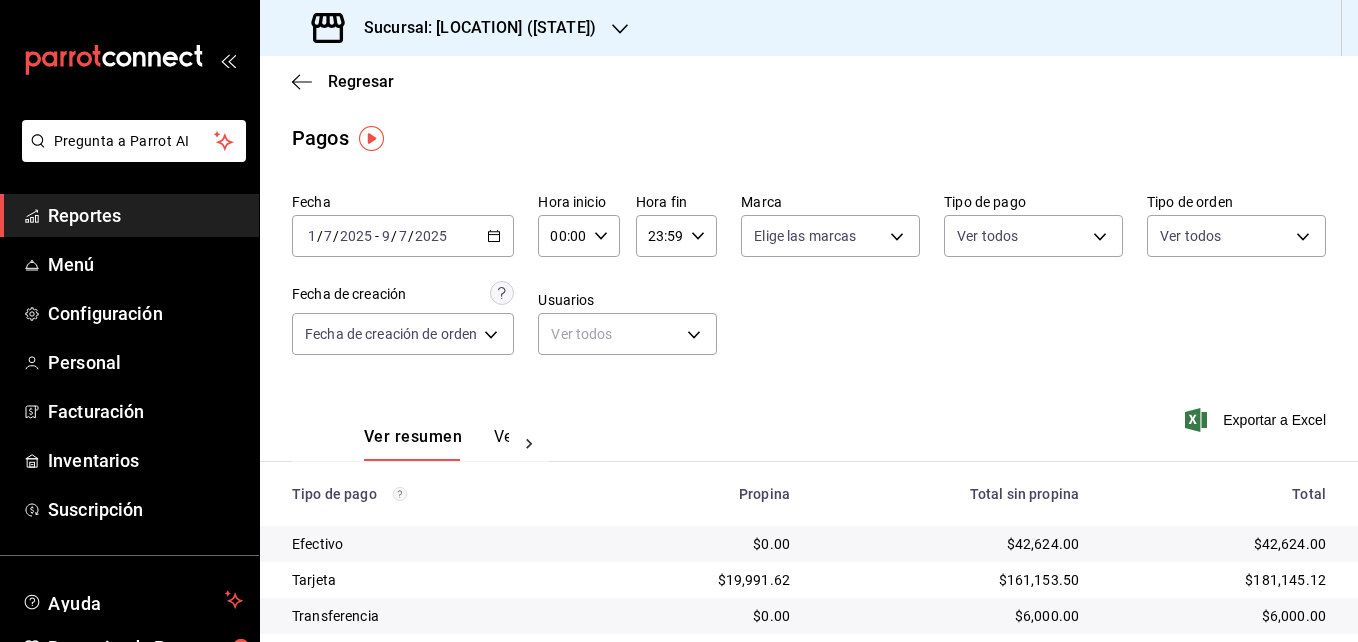 click at bounding box center (494, 236) 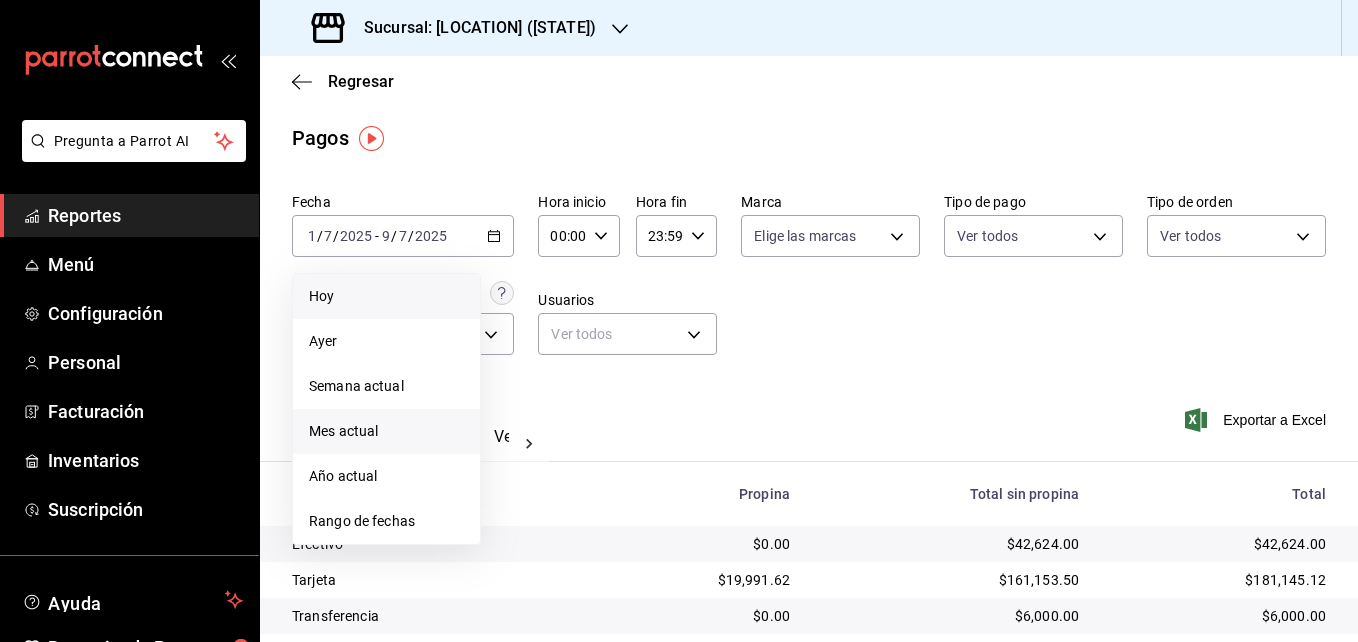 click on "Hoy" at bounding box center [386, 296] 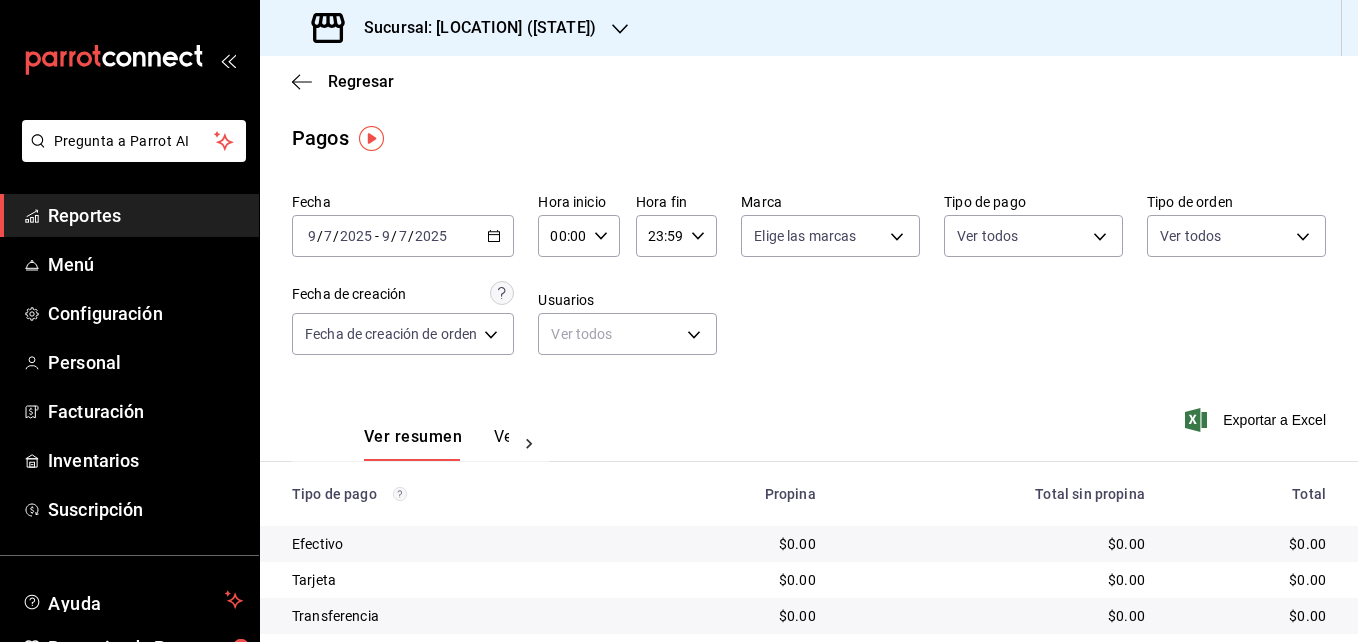 click at bounding box center (494, 236) 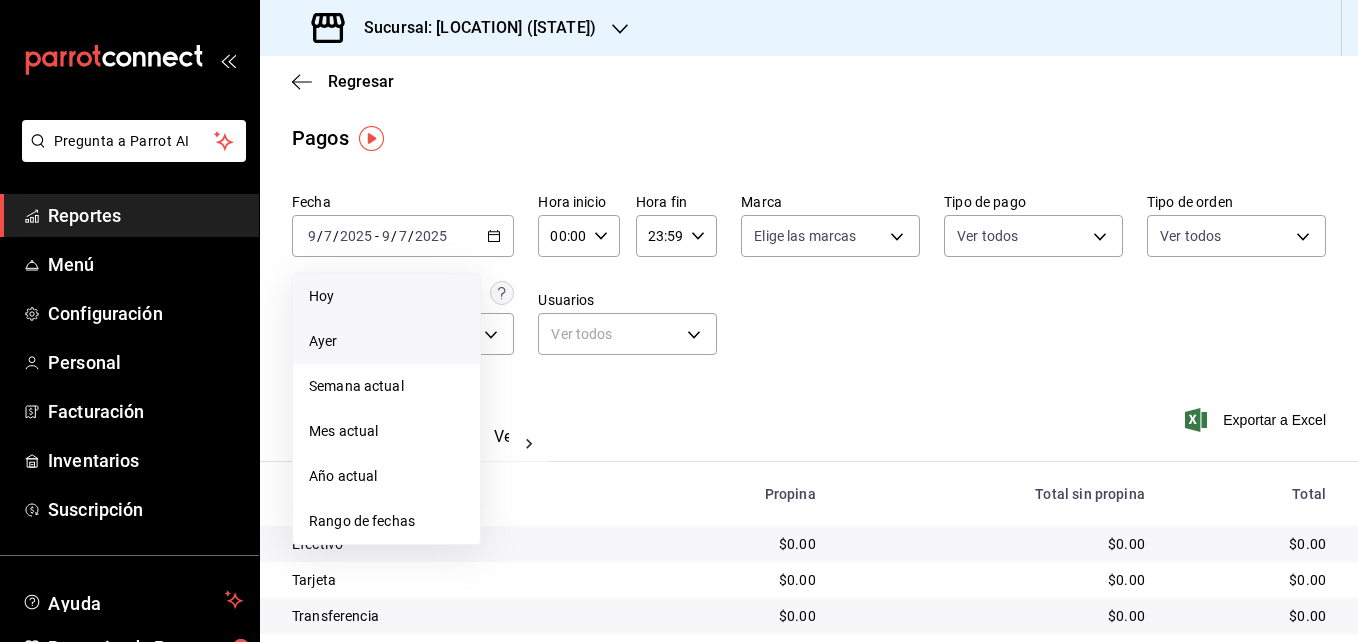 click on "Ayer" at bounding box center [386, 341] 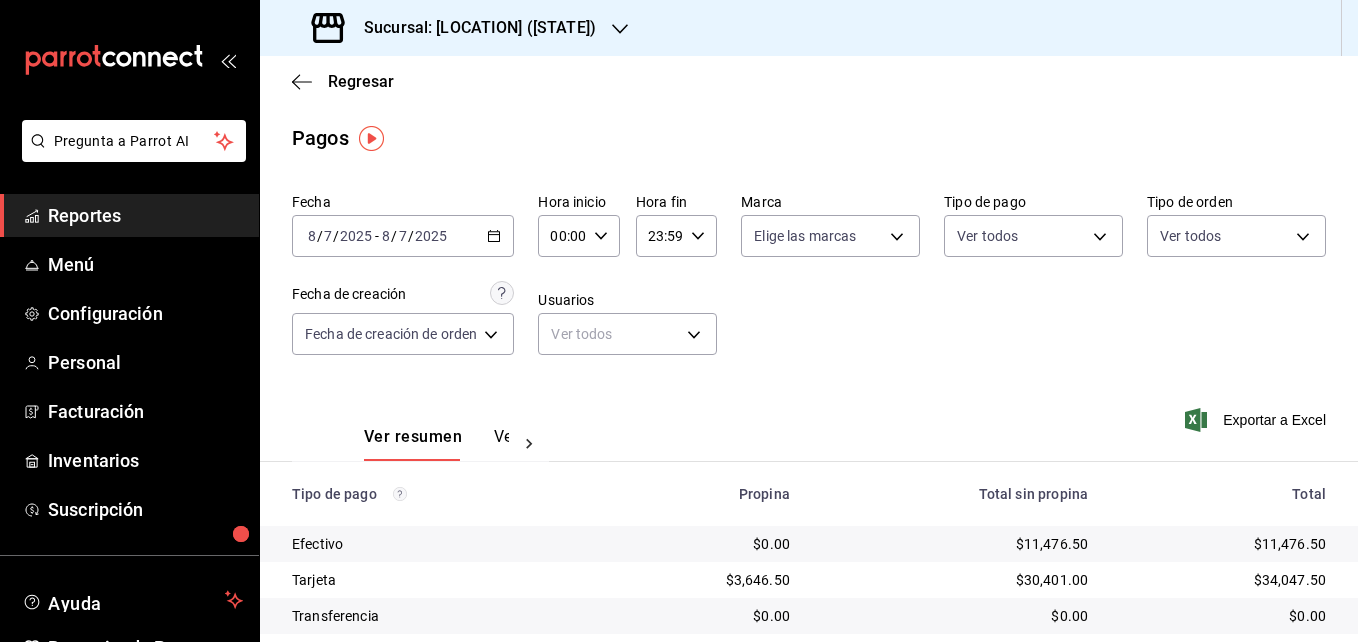 scroll, scrollTop: 113, scrollLeft: 0, axis: vertical 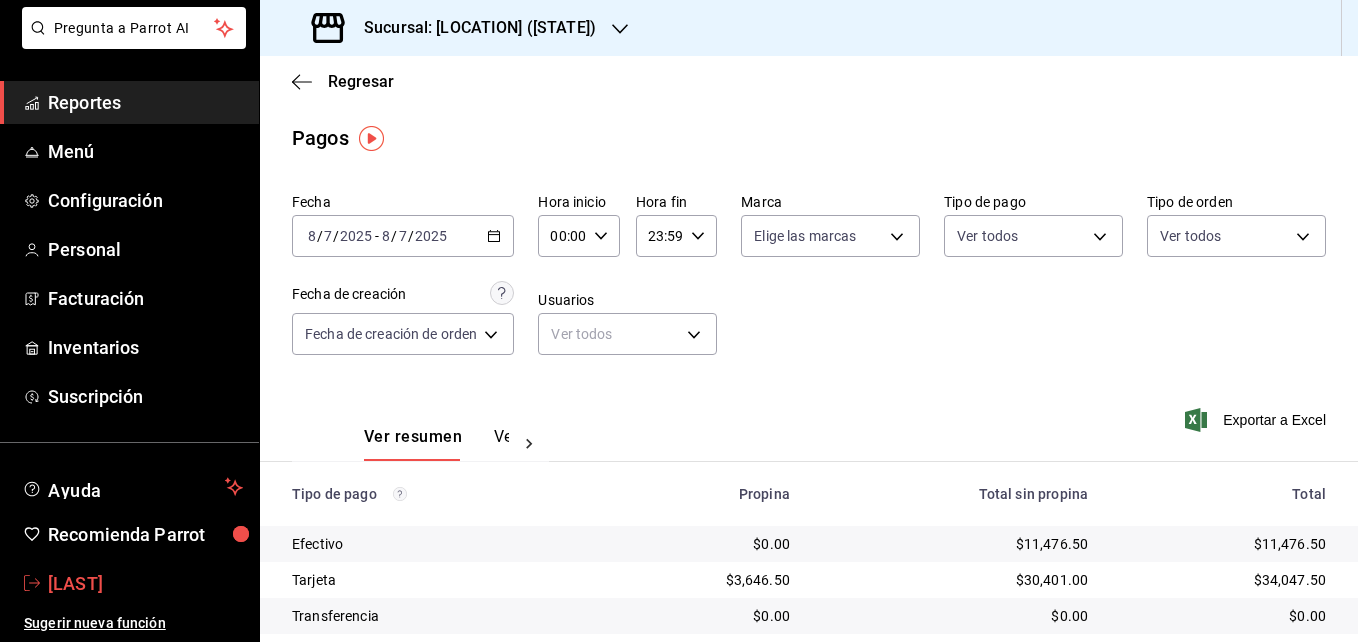 click on "[LAST]" at bounding box center [145, 583] 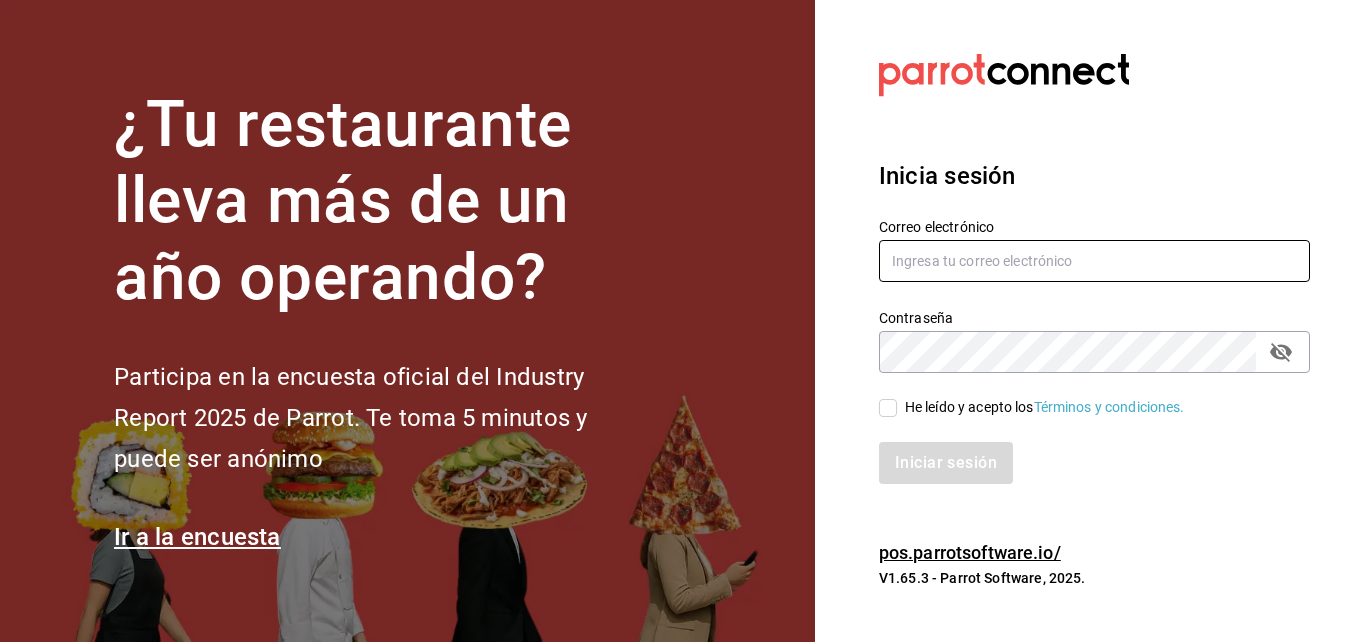 type on "[EMAIL]" 